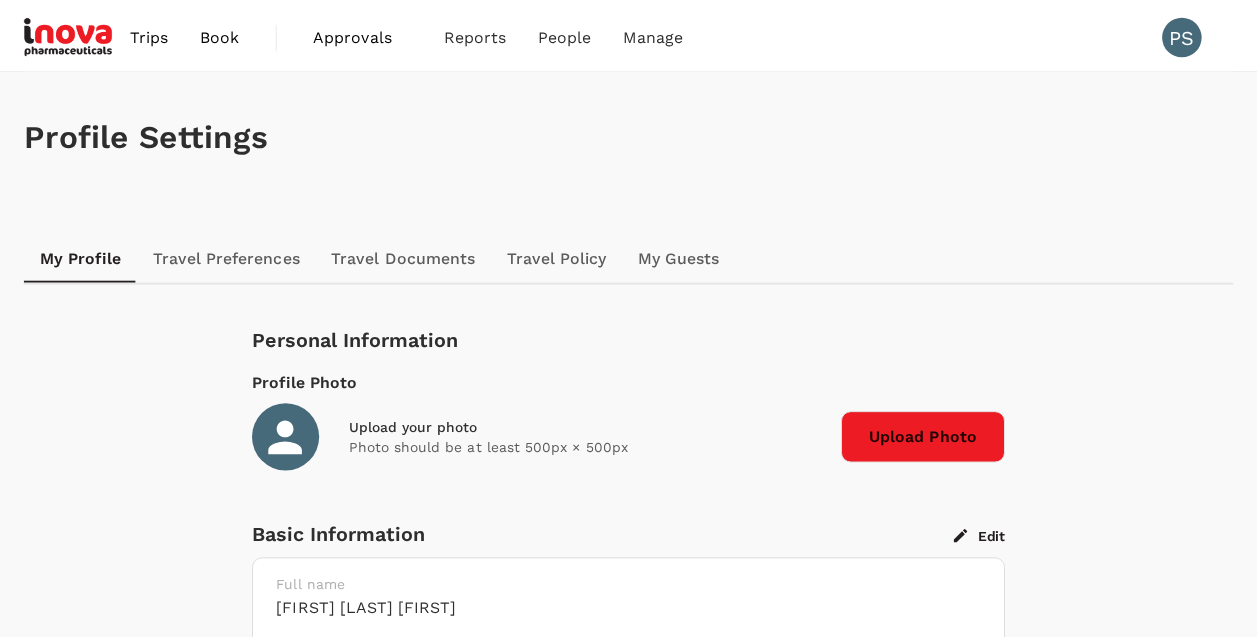 scroll, scrollTop: 0, scrollLeft: 0, axis: both 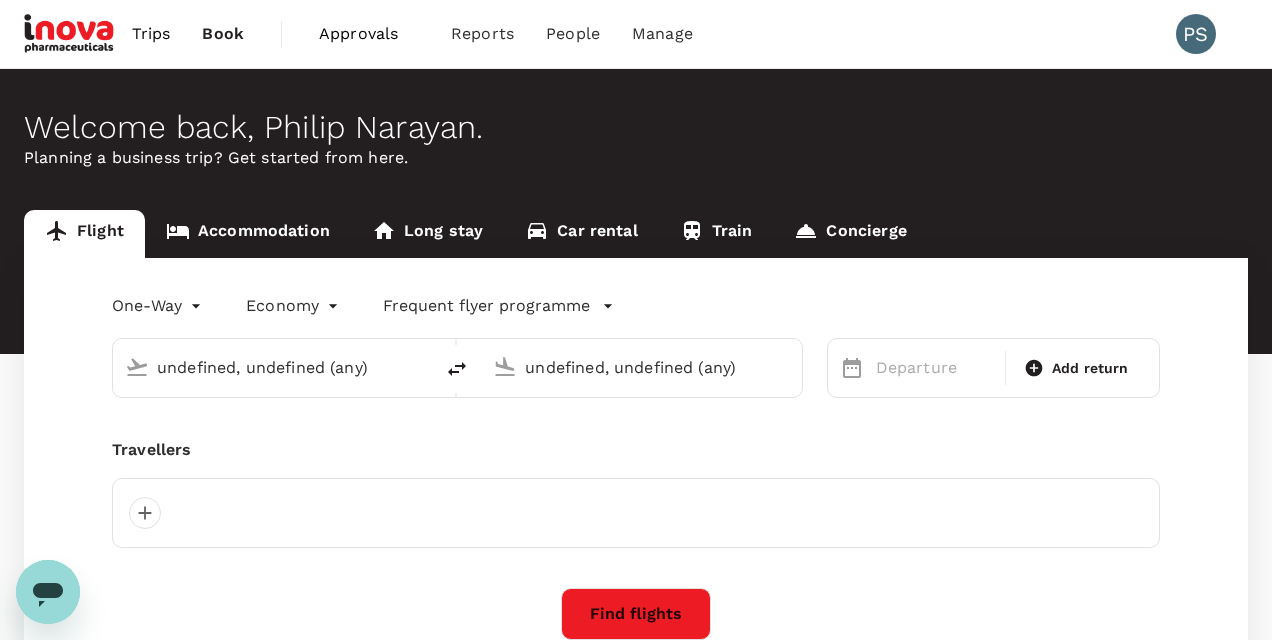 type 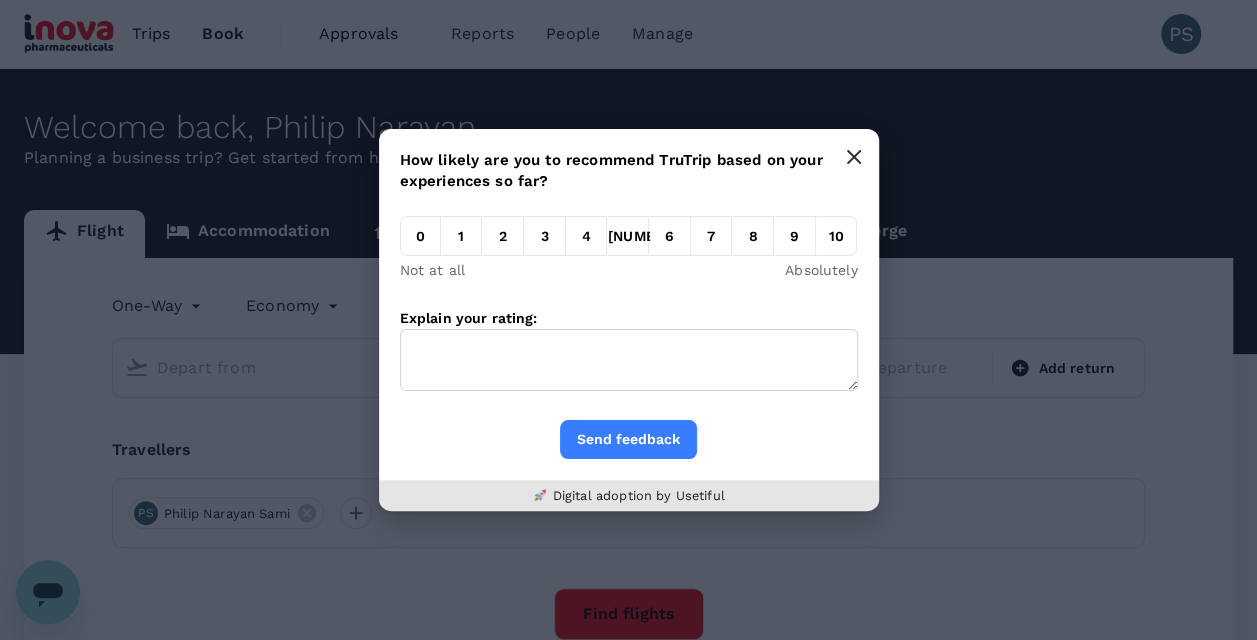 click at bounding box center [854, 157] 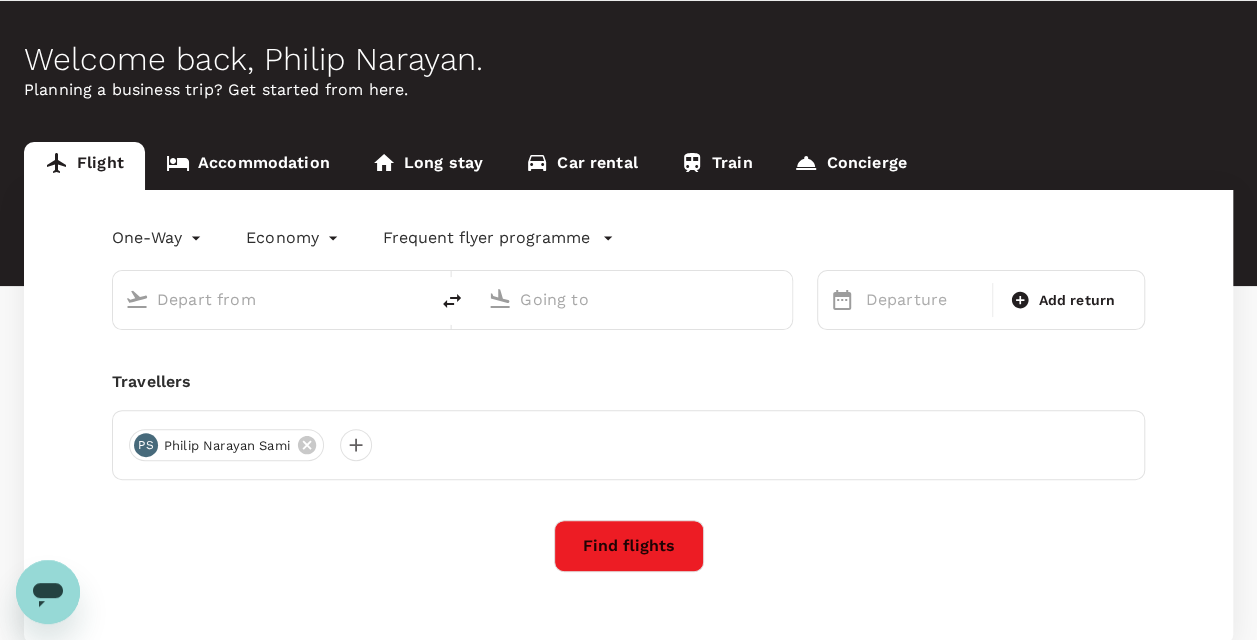 scroll, scrollTop: 100, scrollLeft: 0, axis: vertical 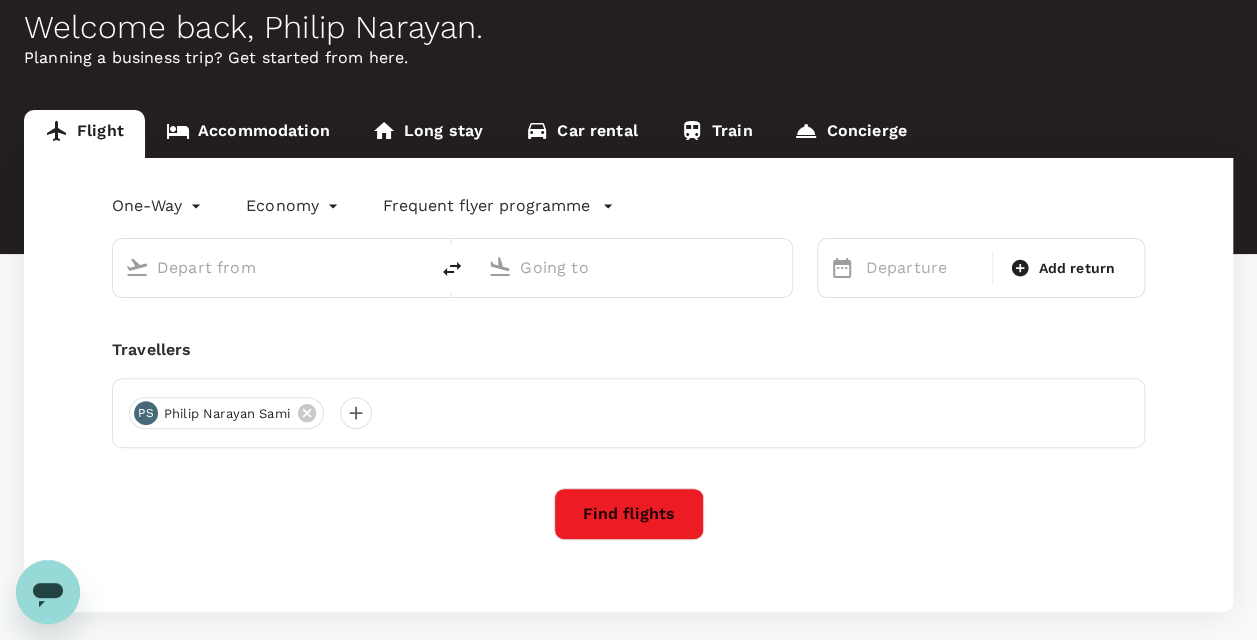 click at bounding box center [271, 267] 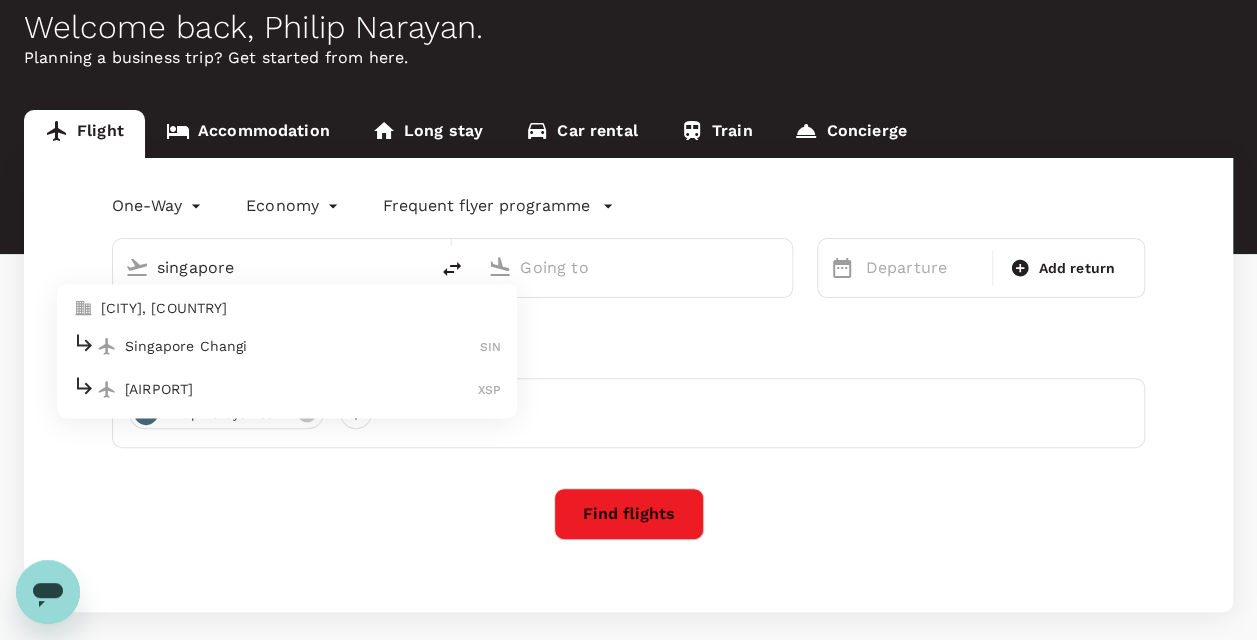 click on "Singapore Changi" at bounding box center [302, 346] 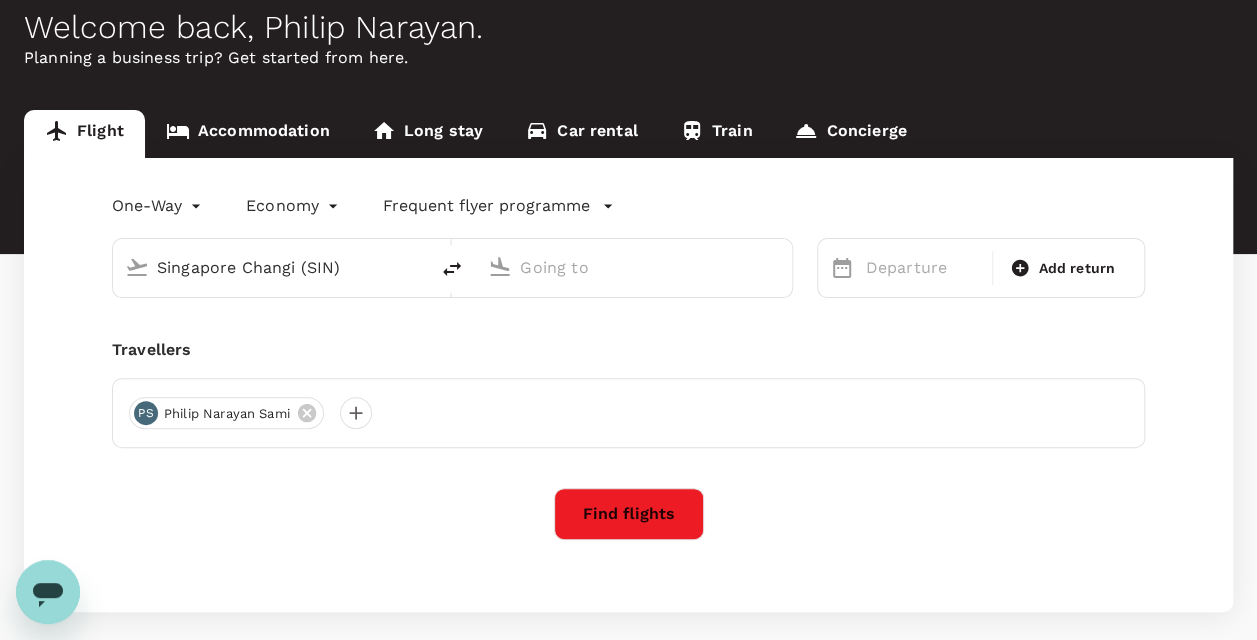 click at bounding box center (634, 267) 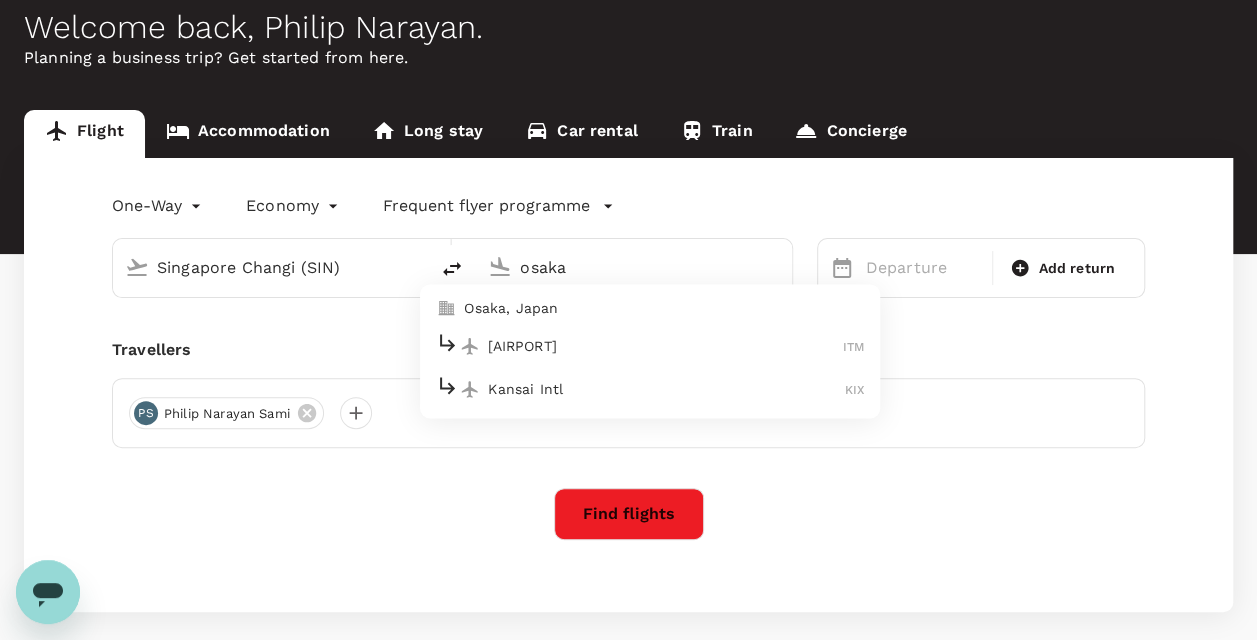 click on "Osaka International Airport" at bounding box center [665, 346] 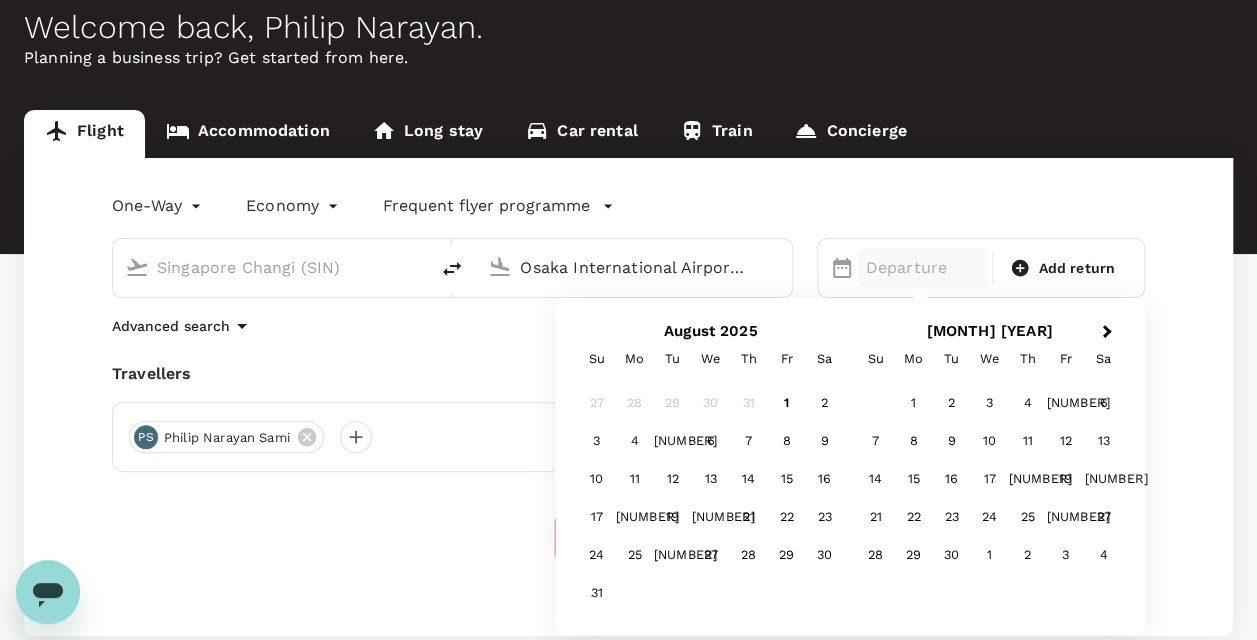 type on "Osaka International Airport (ITM)" 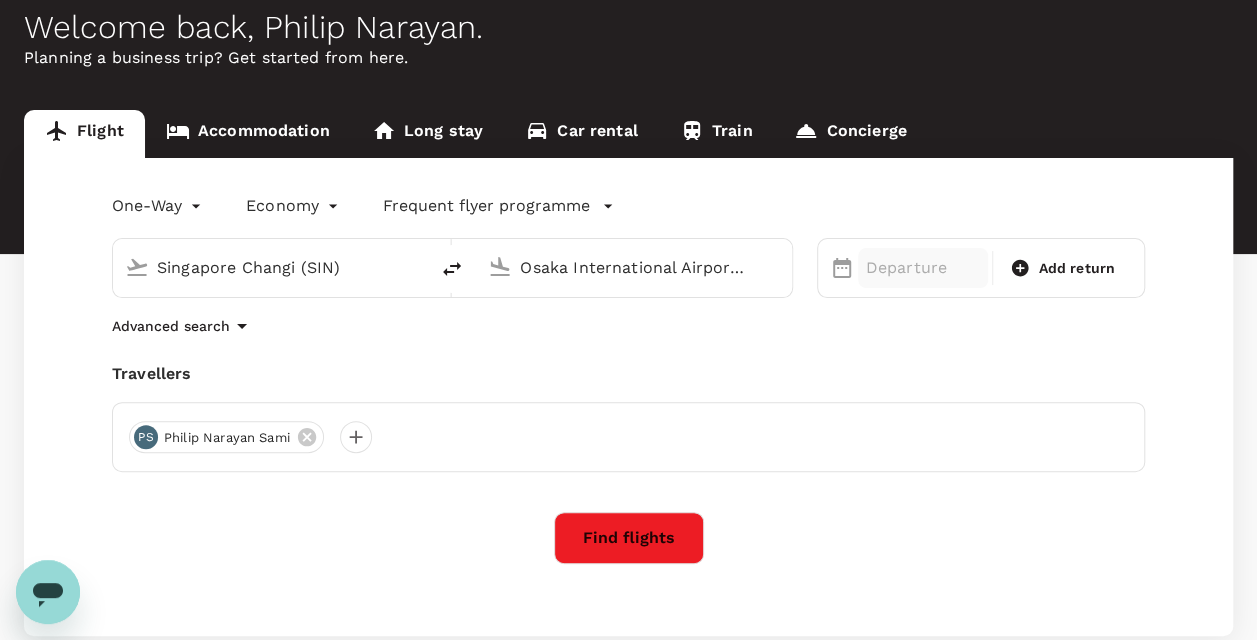 click on "Departure" at bounding box center [923, 268] 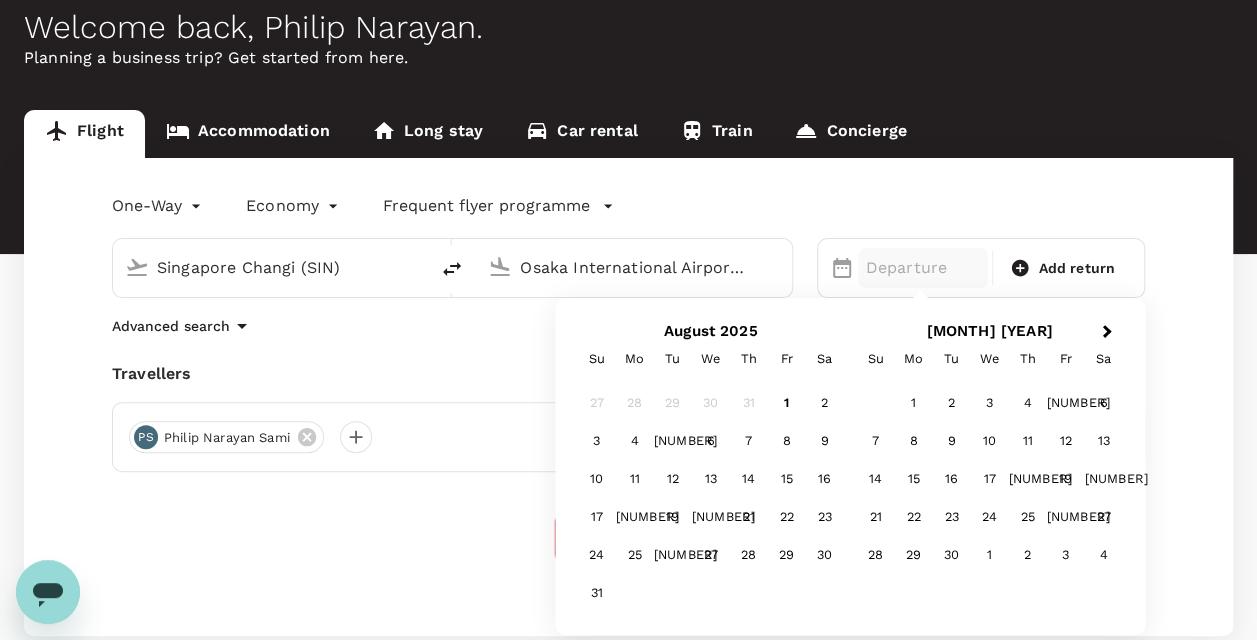 click on "2" at bounding box center [952, 403] 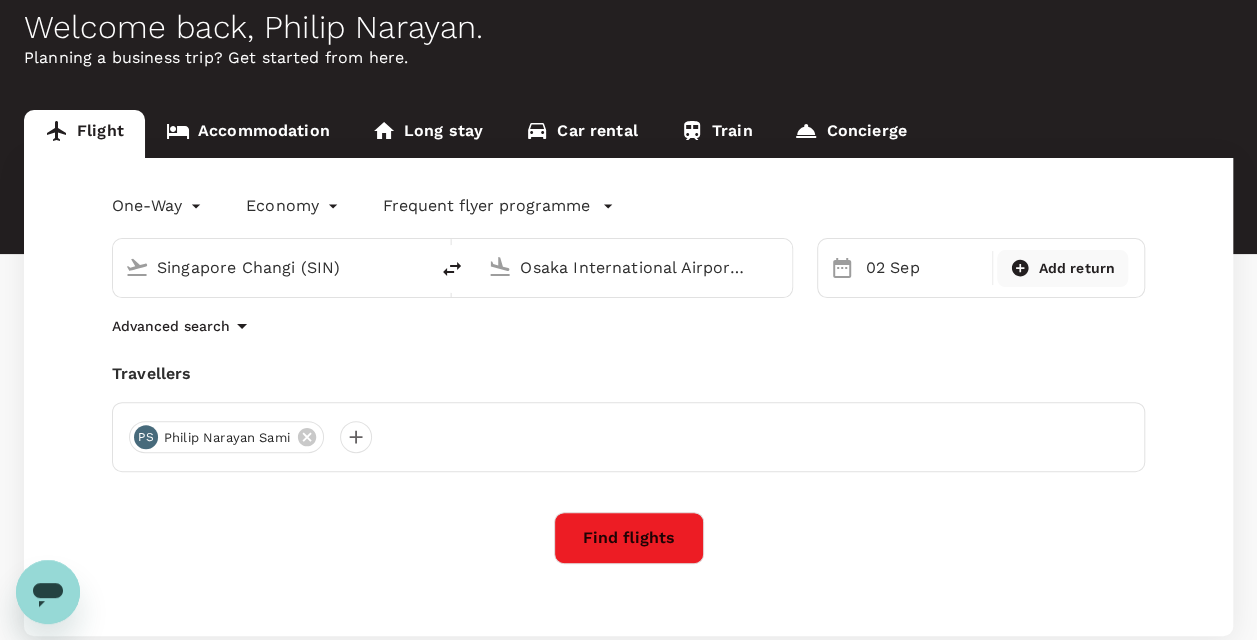 click on "Add return" at bounding box center [1062, 268] 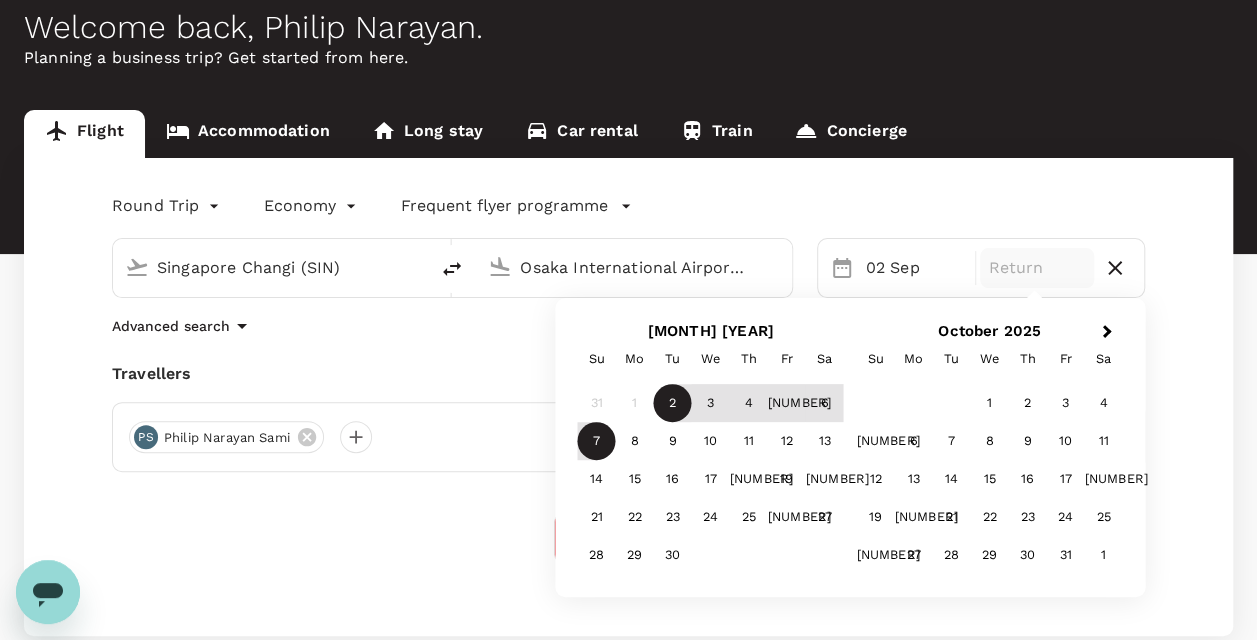 click on "7" at bounding box center (597, 441) 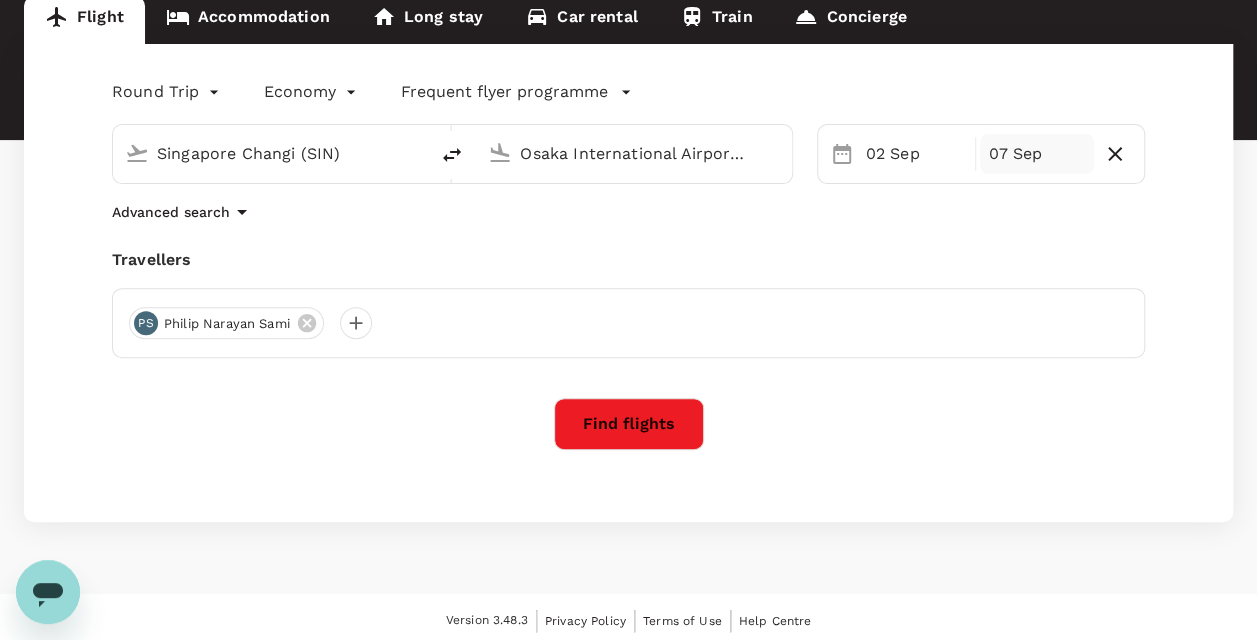 scroll, scrollTop: 220, scrollLeft: 0, axis: vertical 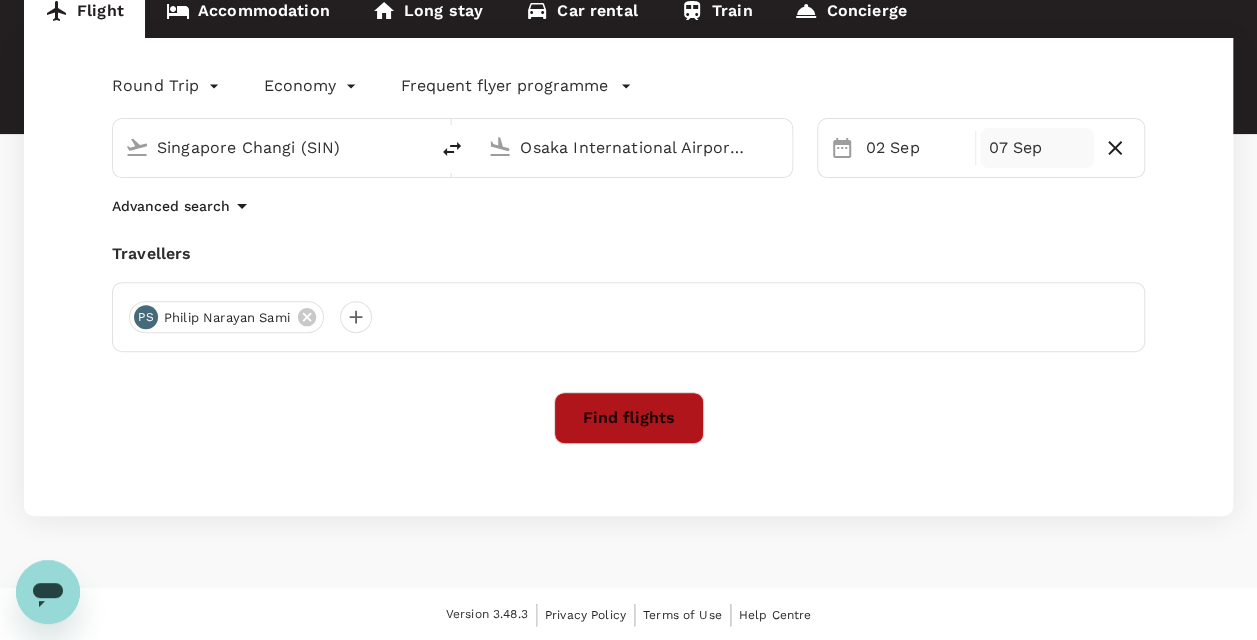 click on "Find flights" at bounding box center [629, 418] 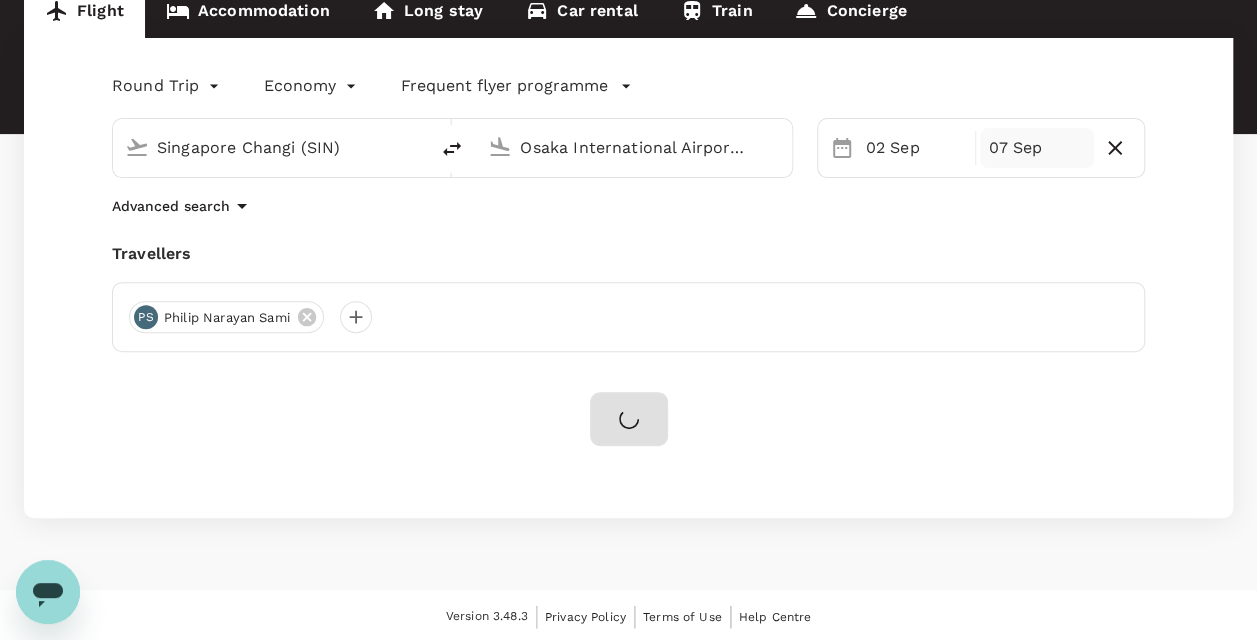 scroll, scrollTop: 0, scrollLeft: 0, axis: both 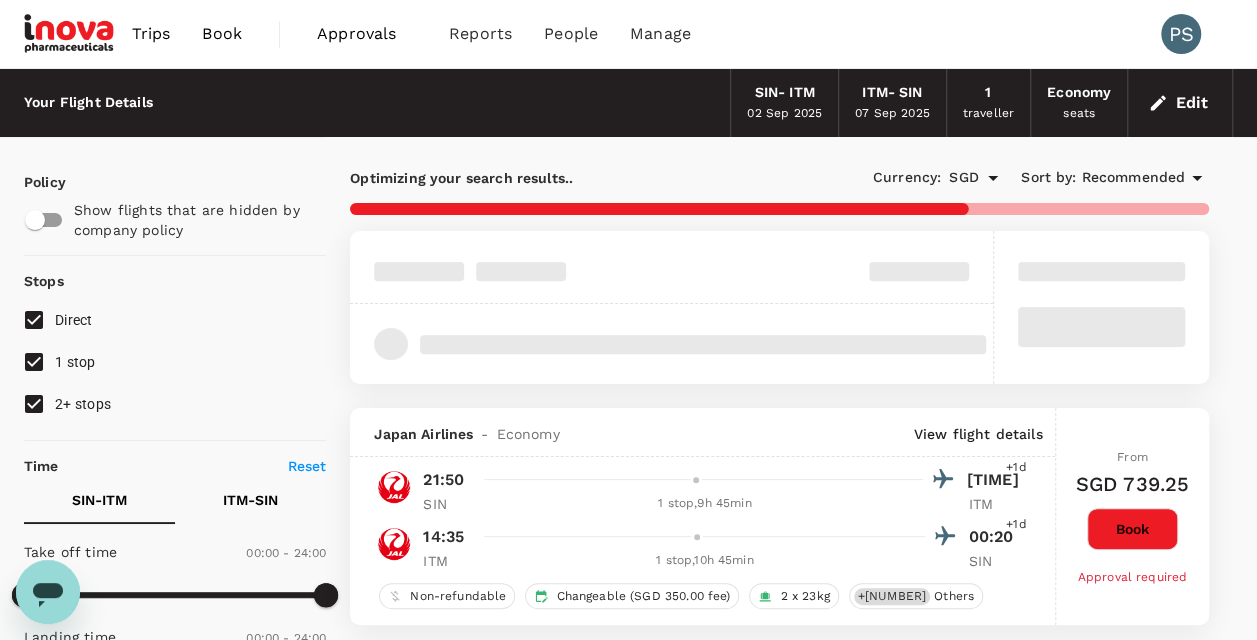 type on "1745" 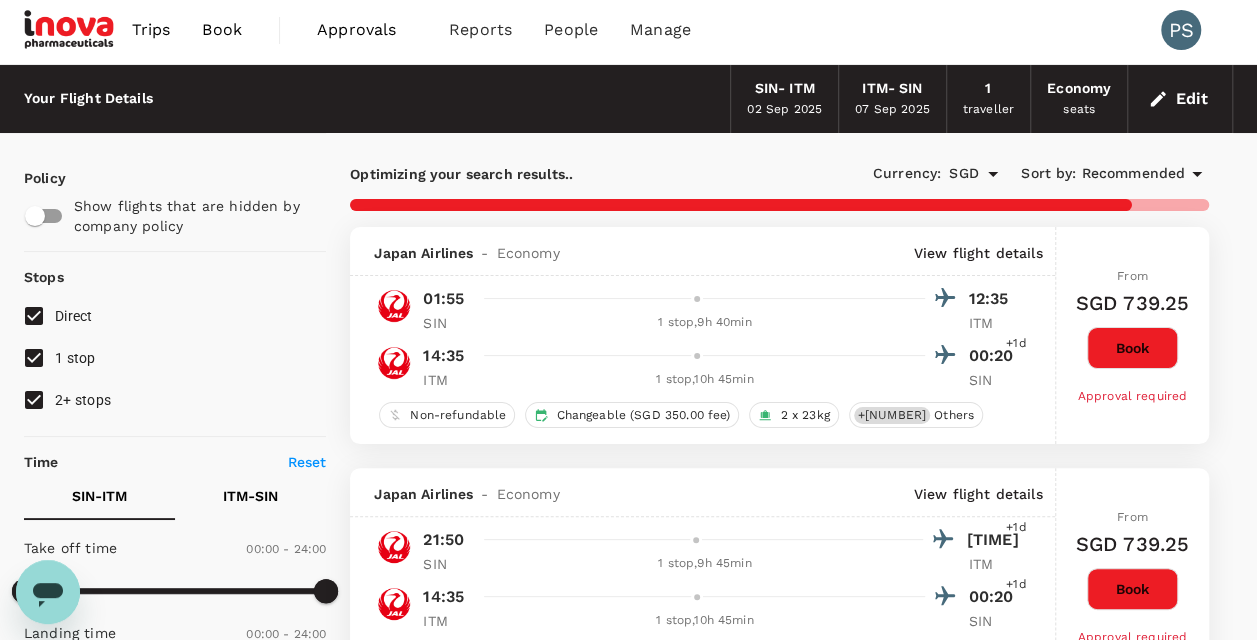 scroll, scrollTop: 0, scrollLeft: 0, axis: both 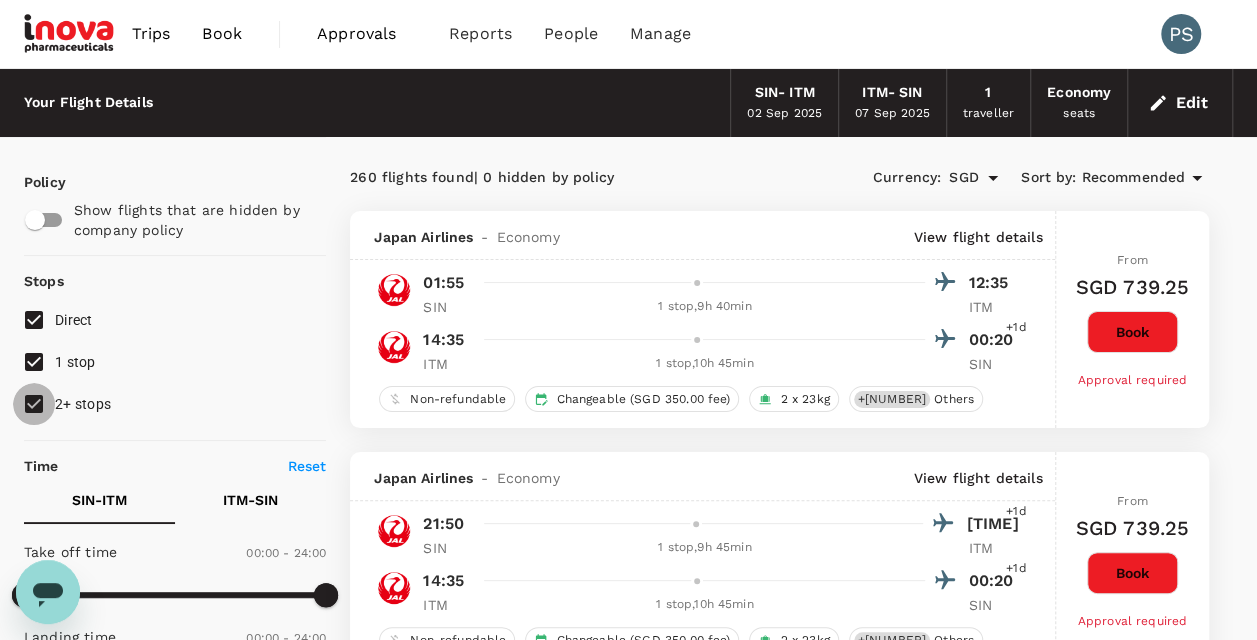 click on "2+ stops" at bounding box center (34, 404) 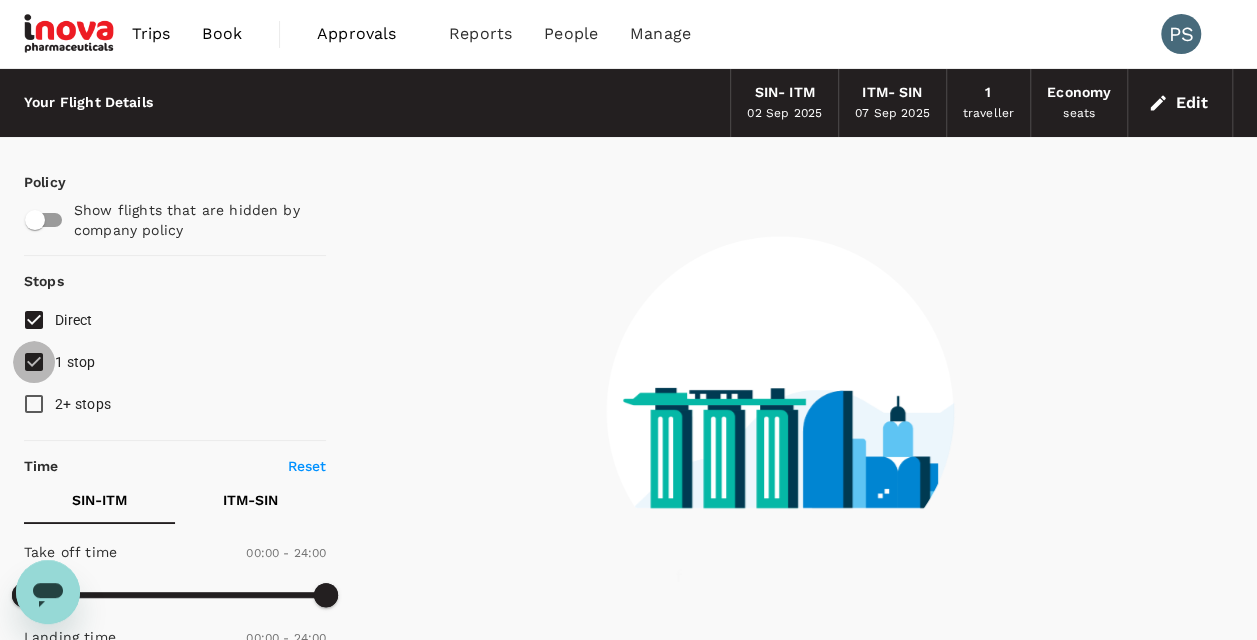 click on "1 stop" at bounding box center [34, 362] 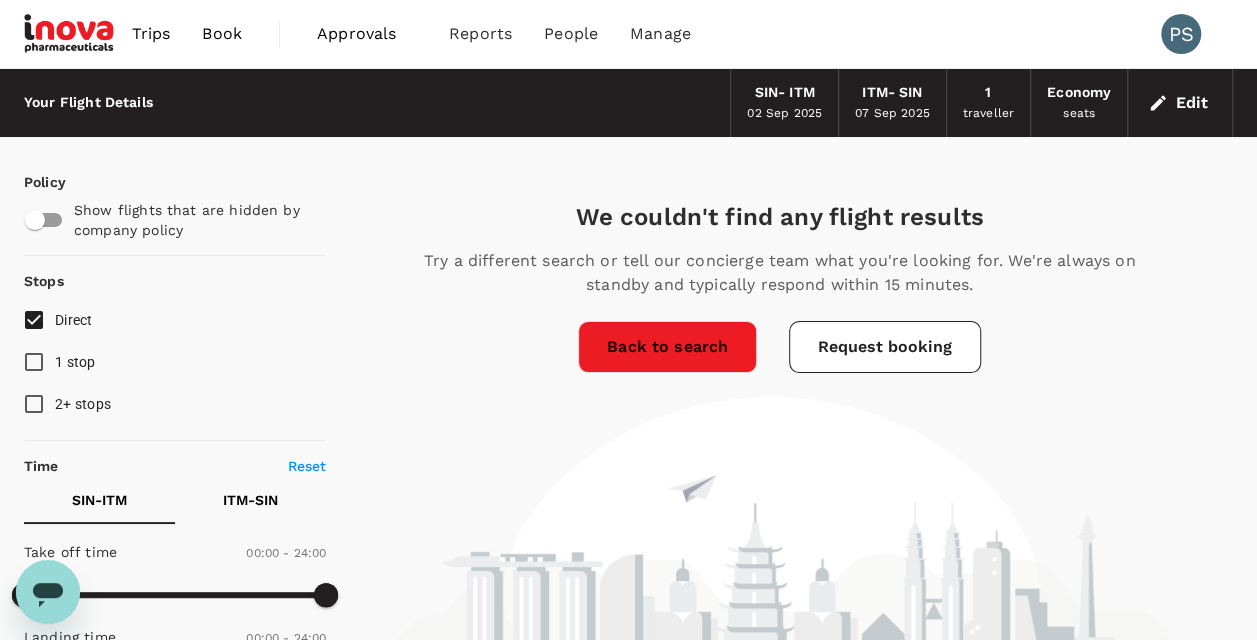 click on "Economy" at bounding box center [1079, 93] 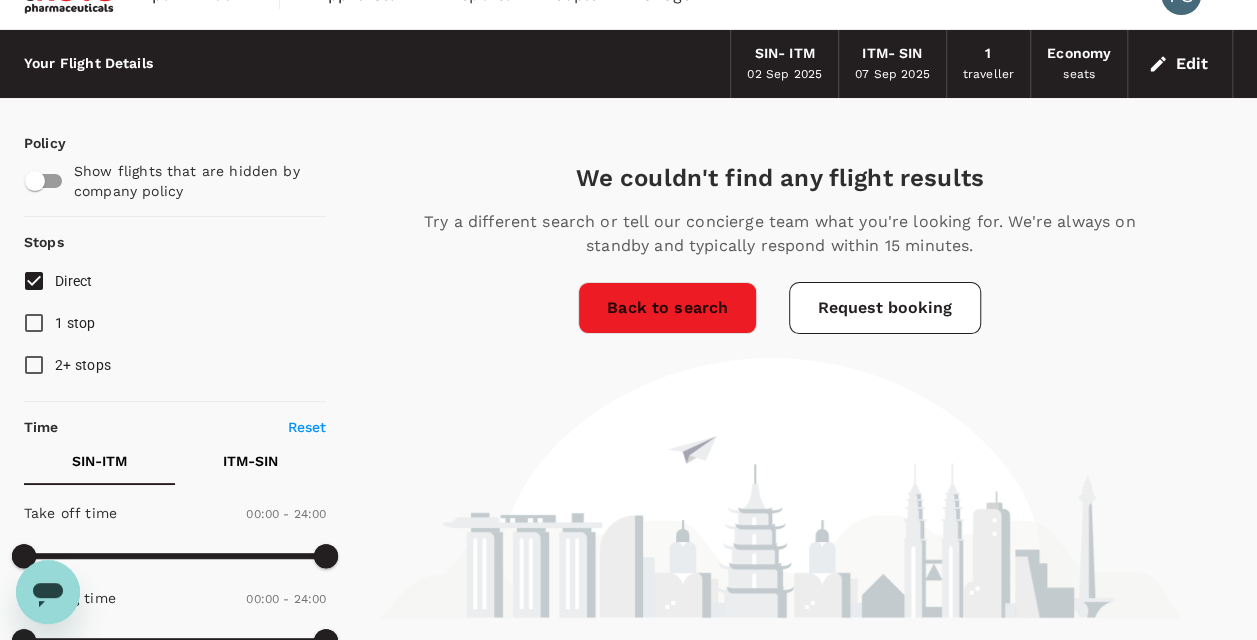 scroll, scrollTop: 0, scrollLeft: 0, axis: both 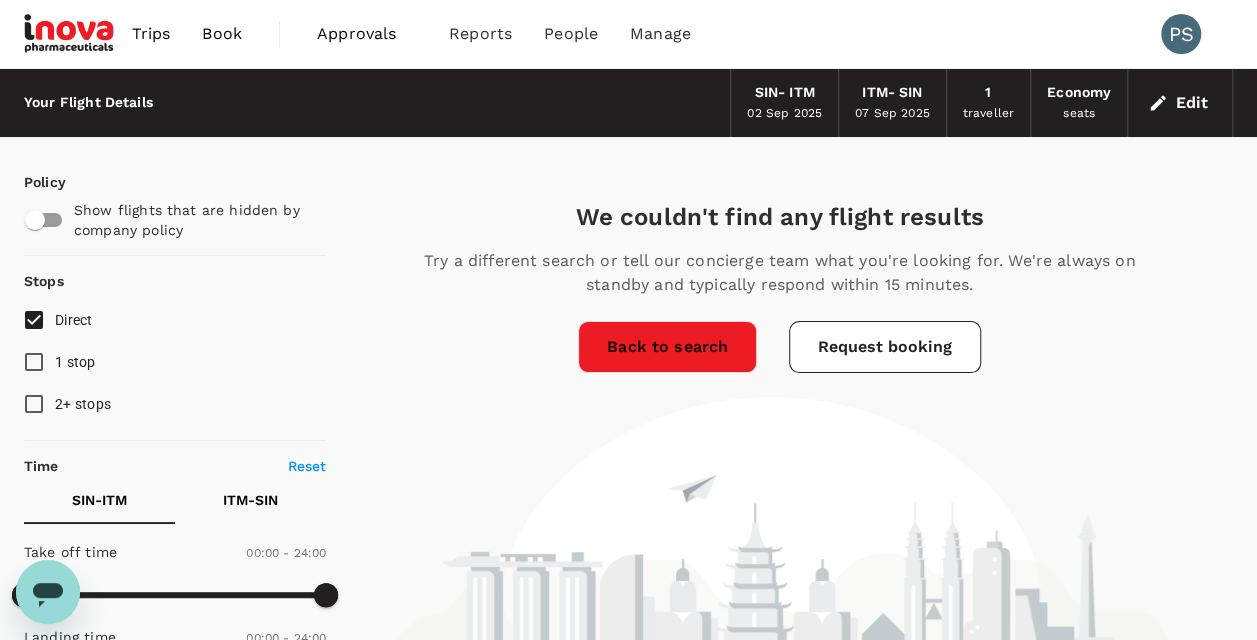 click on "1 stop" at bounding box center [75, 362] 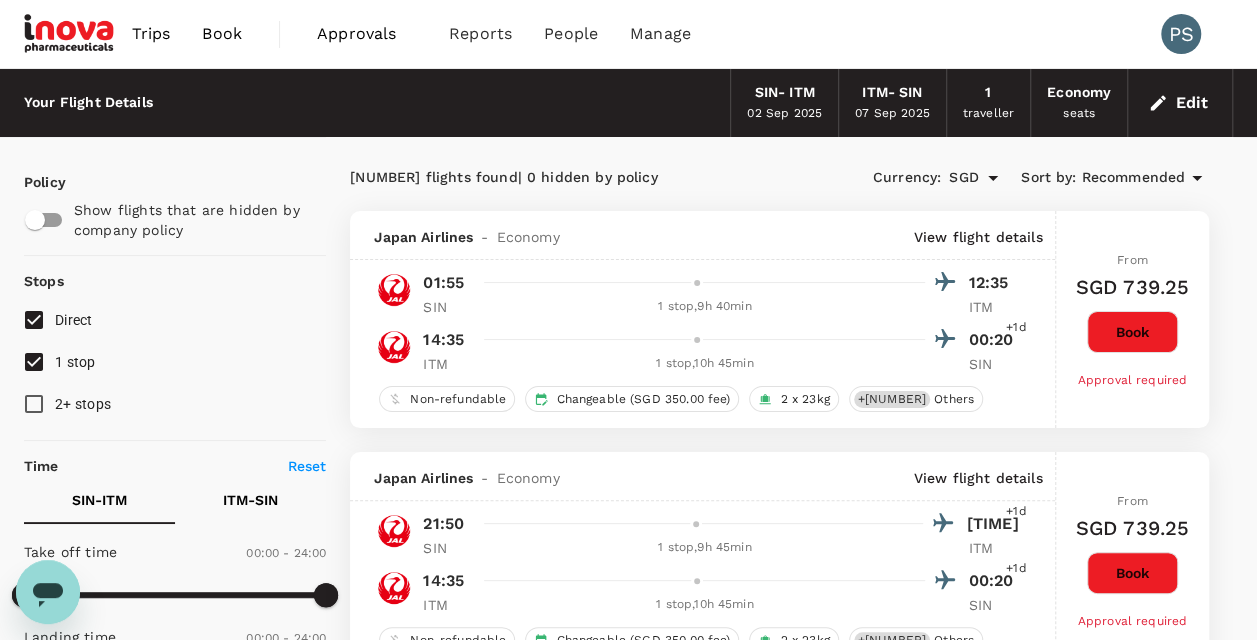 click on "02 Sep 2025" at bounding box center (784, 114) 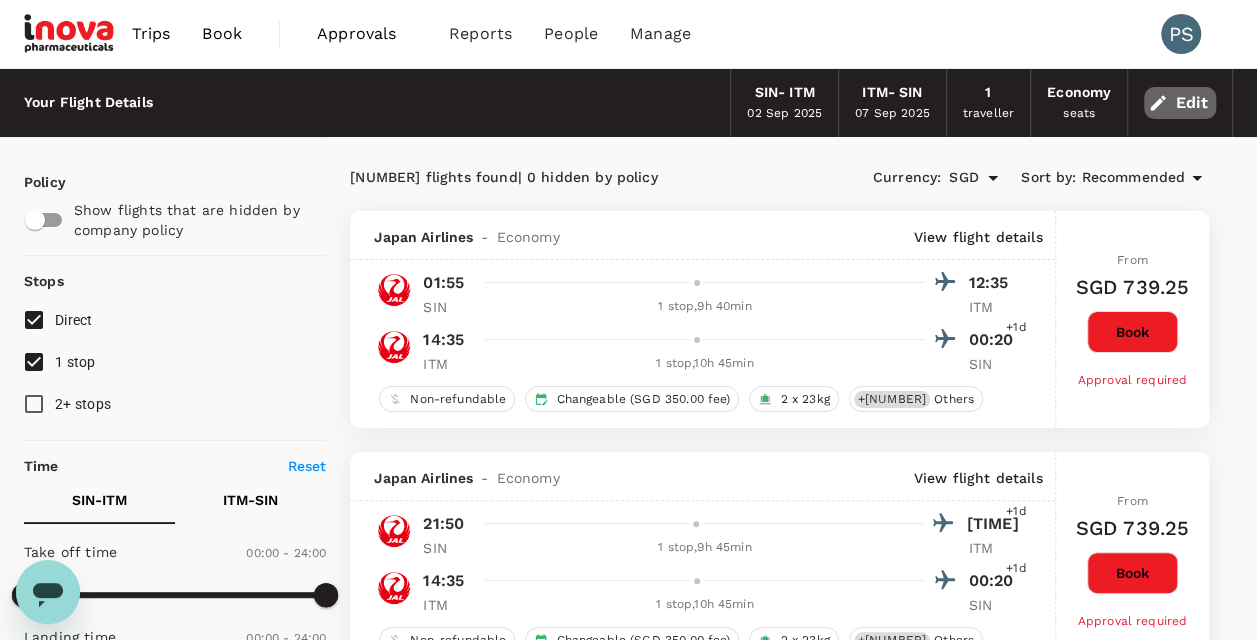 click 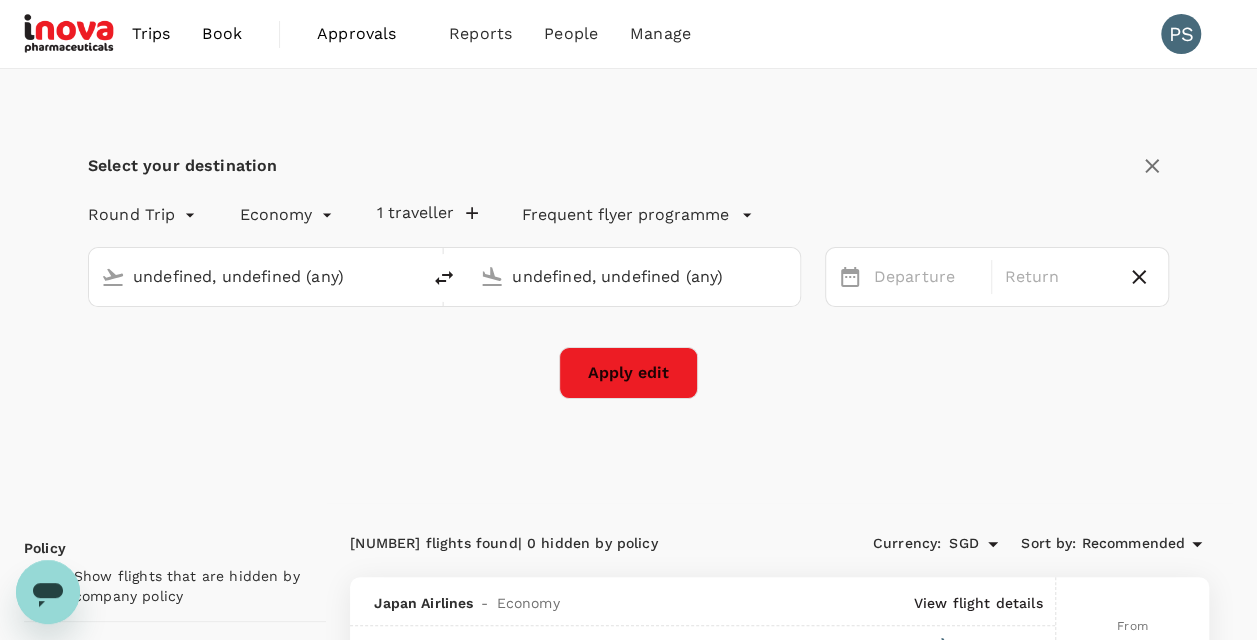 type 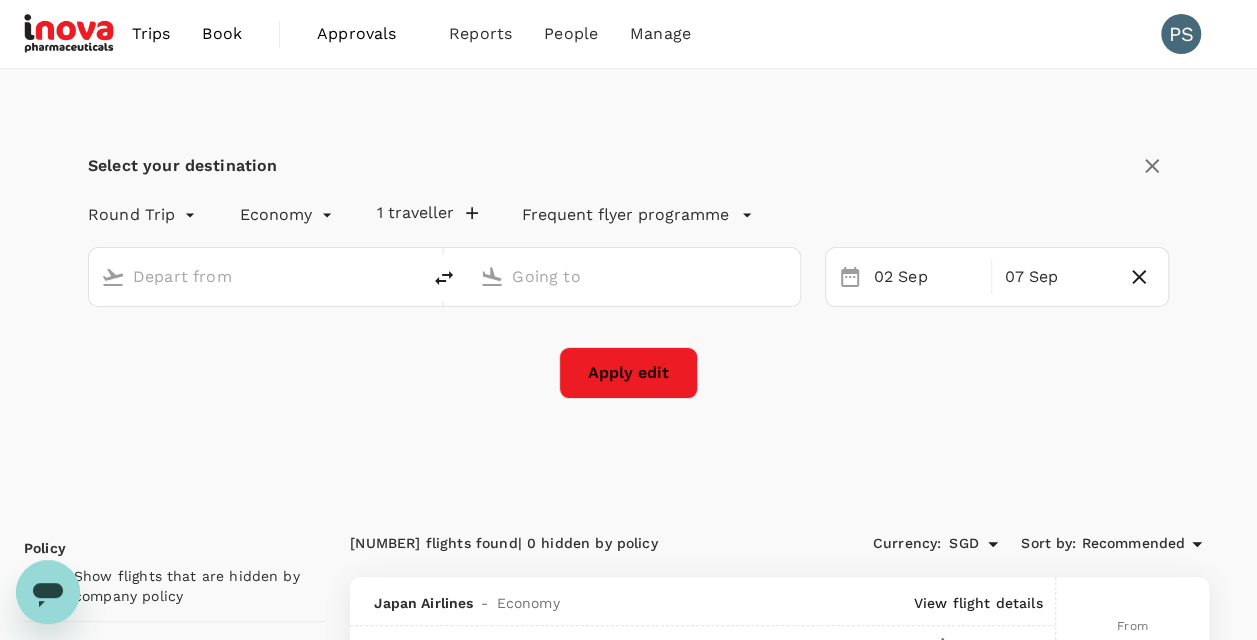 type on "Singapore Changi (SIN)" 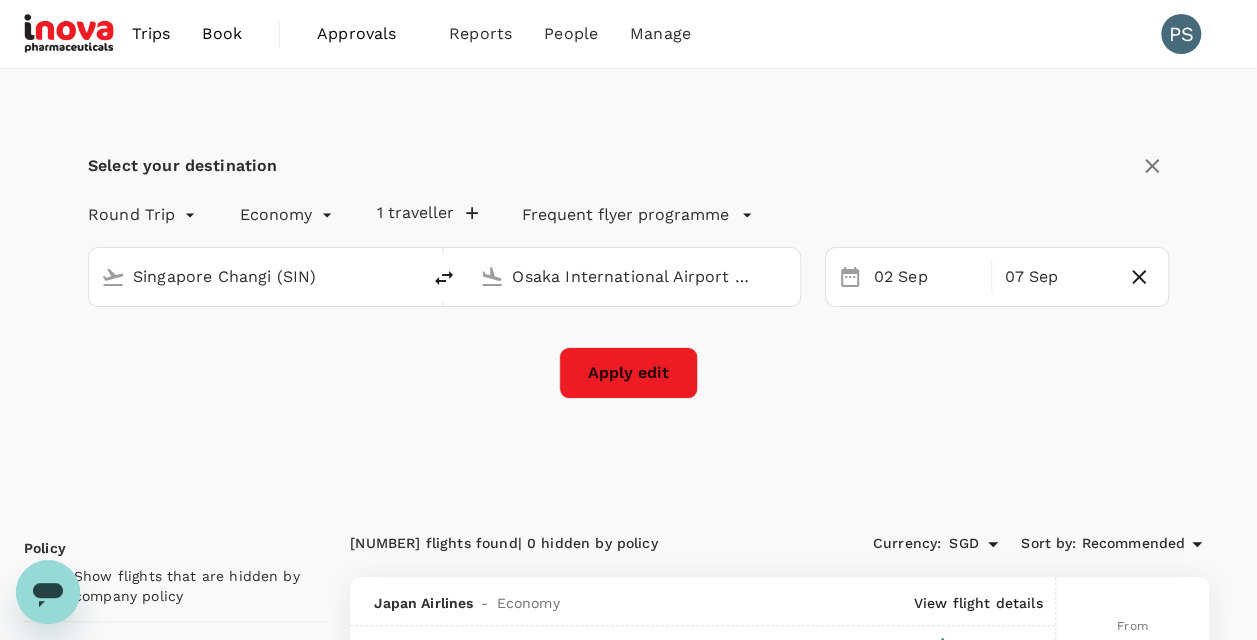 click on "Osaka International Airport (ITM)" at bounding box center [634, 276] 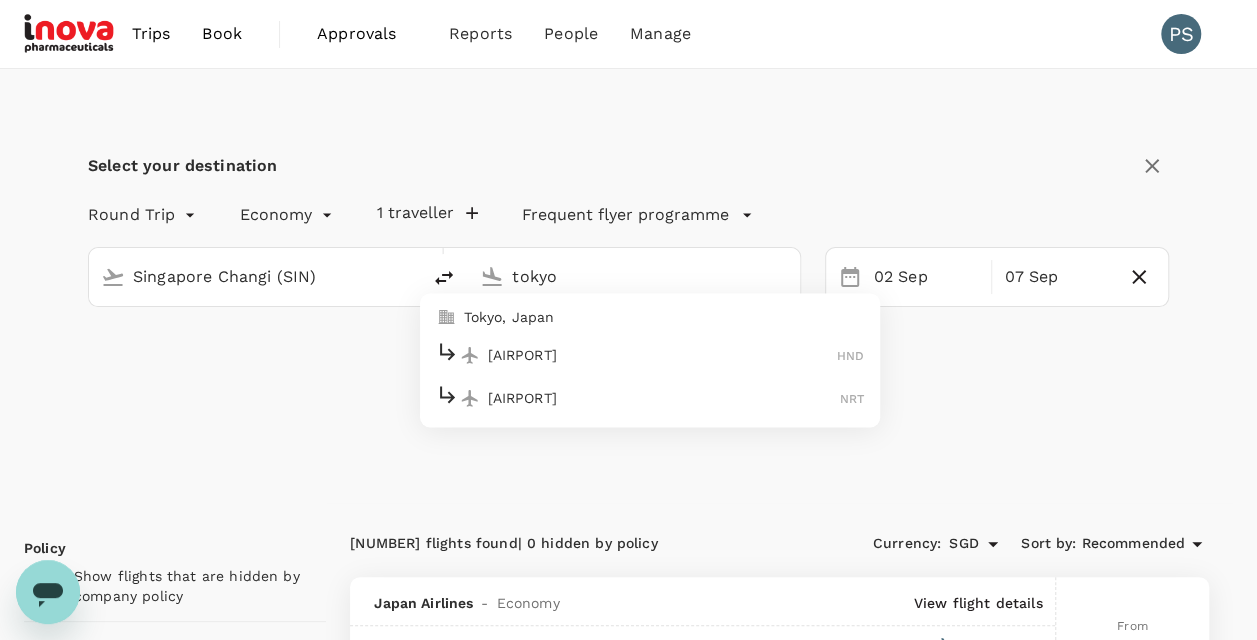 click on "Tokyo, Japan" at bounding box center (664, 317) 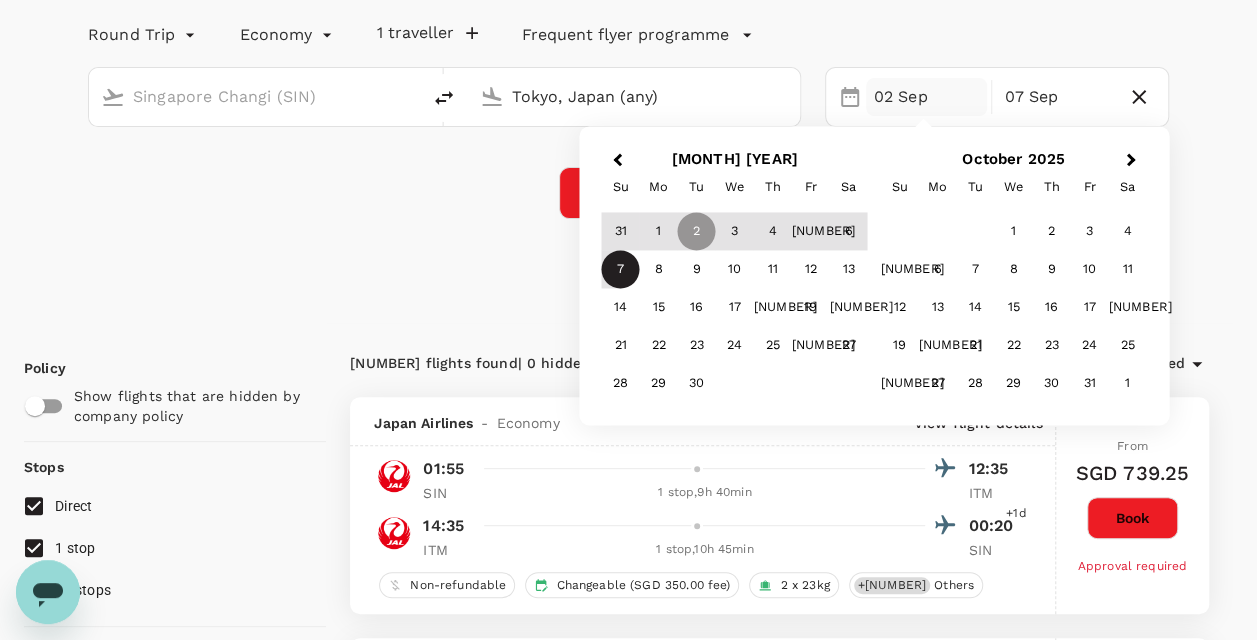 scroll, scrollTop: 200, scrollLeft: 0, axis: vertical 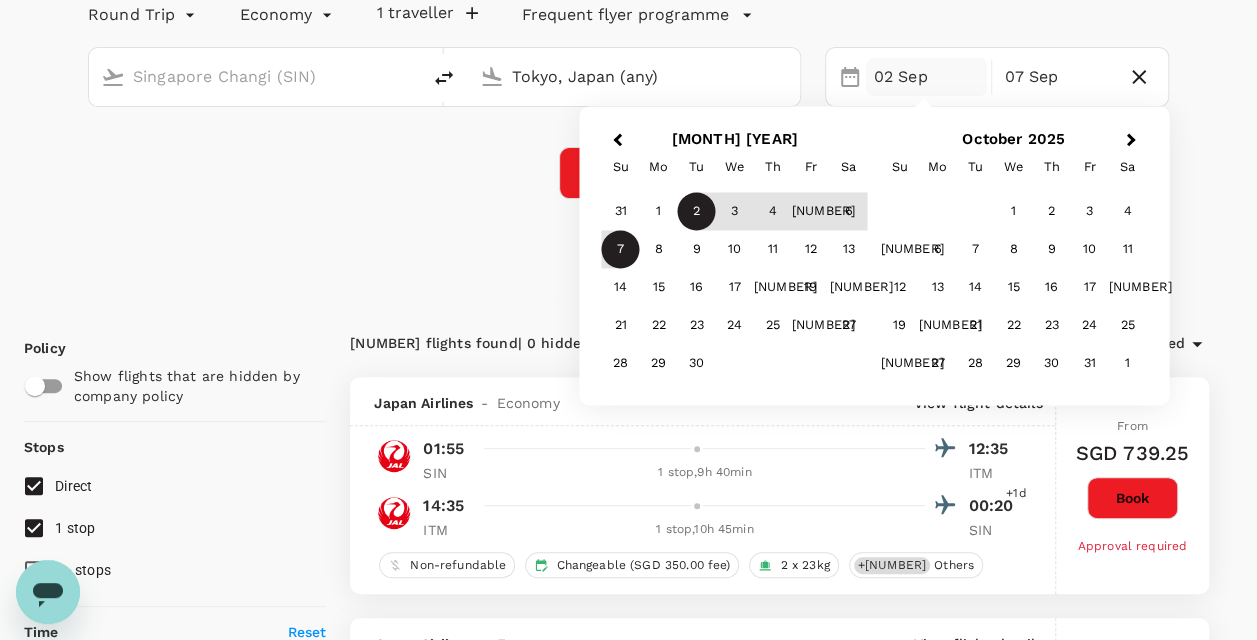 type on "Tokyo, Japan (any)" 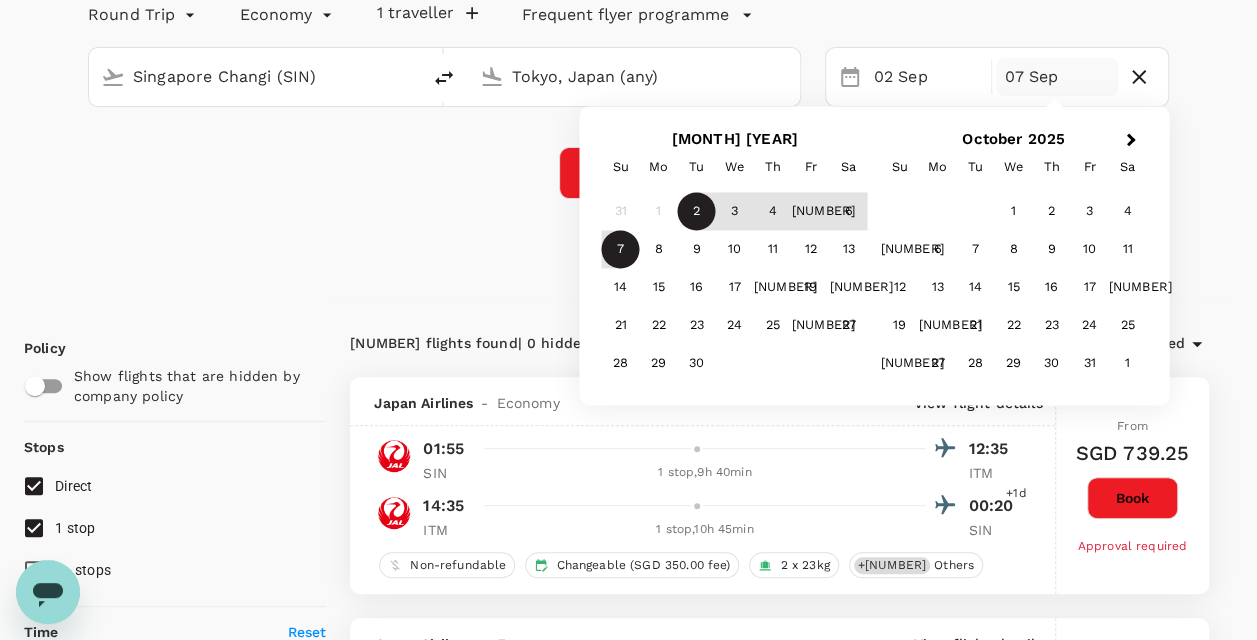 click on "7" at bounding box center [621, 250] 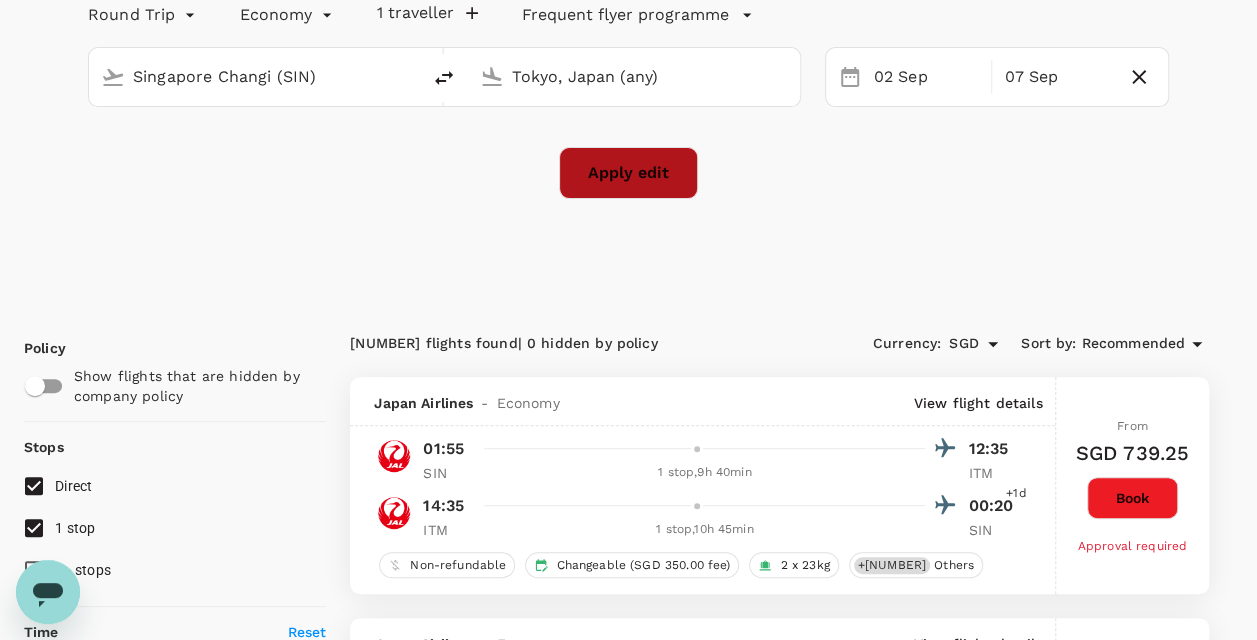 click on "Apply edit" at bounding box center (628, 173) 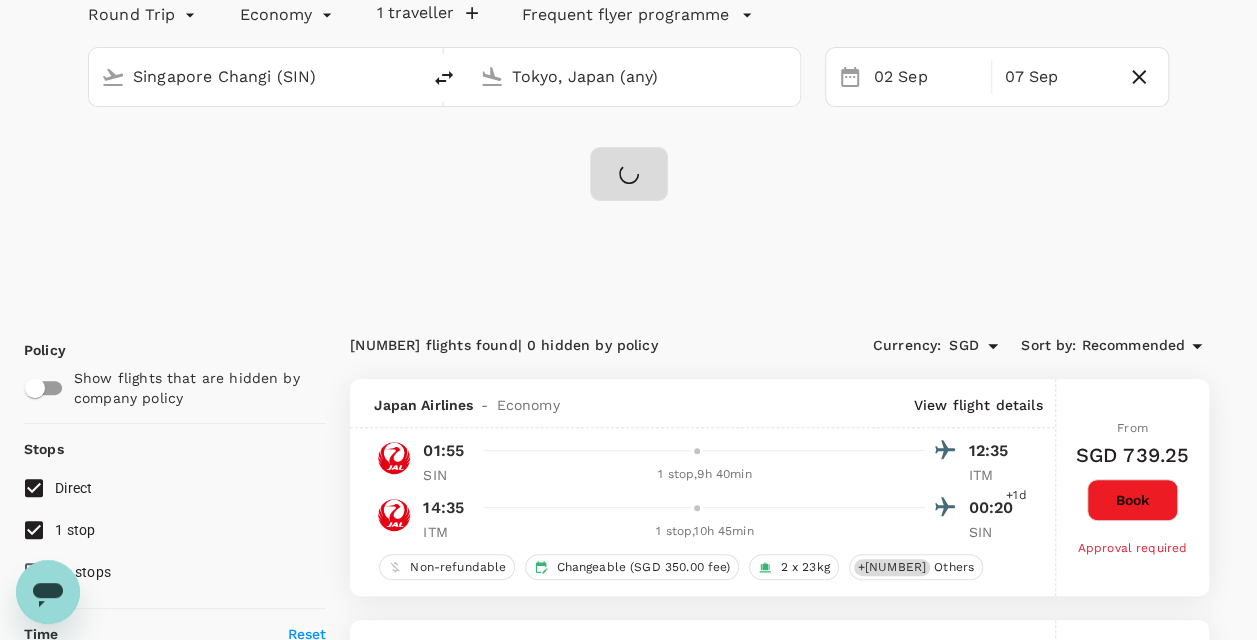 checkbox on "false" 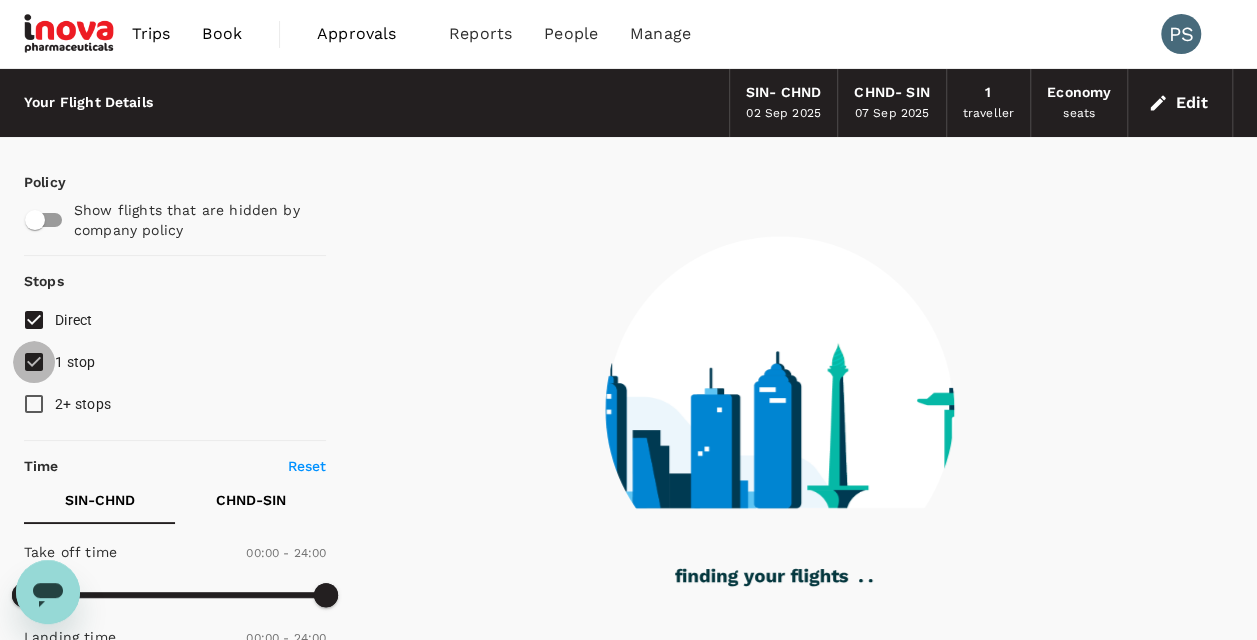 click on "1 stop" at bounding box center [34, 362] 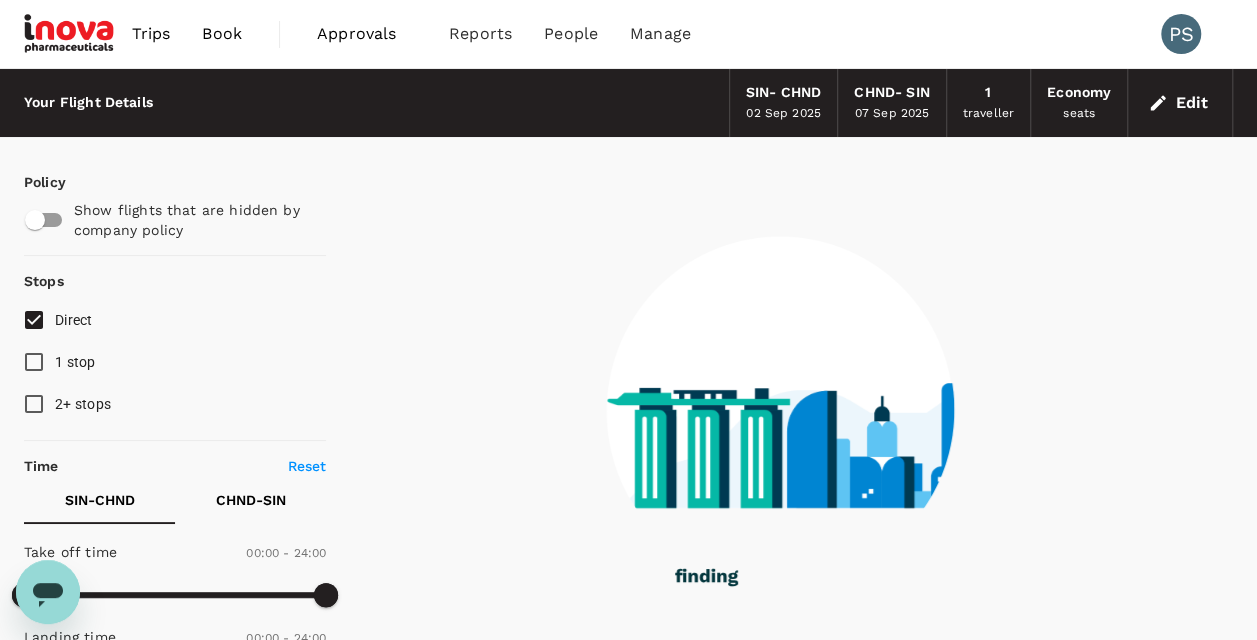 type on "1265" 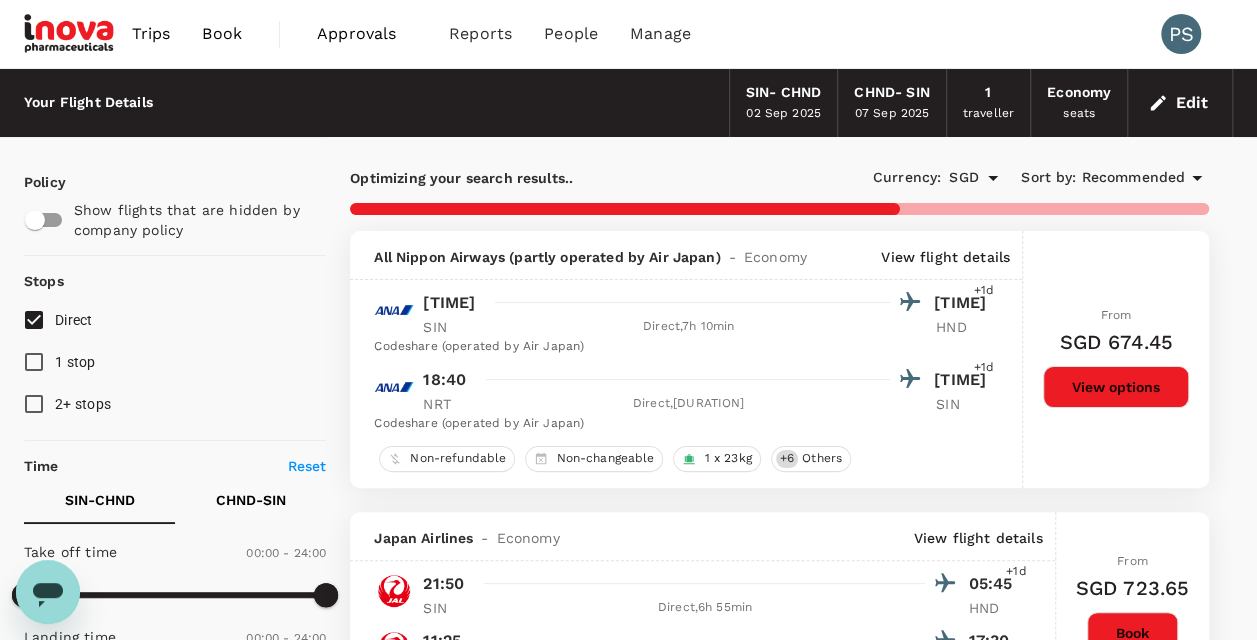 type on "1285" 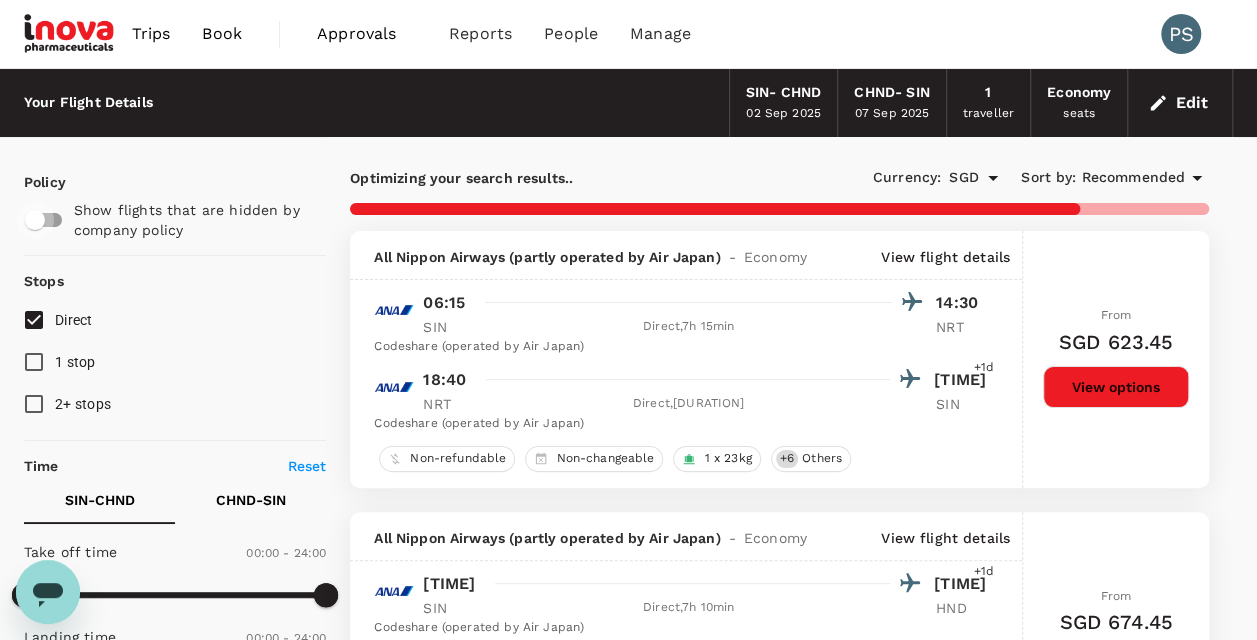 click at bounding box center (35, 220) 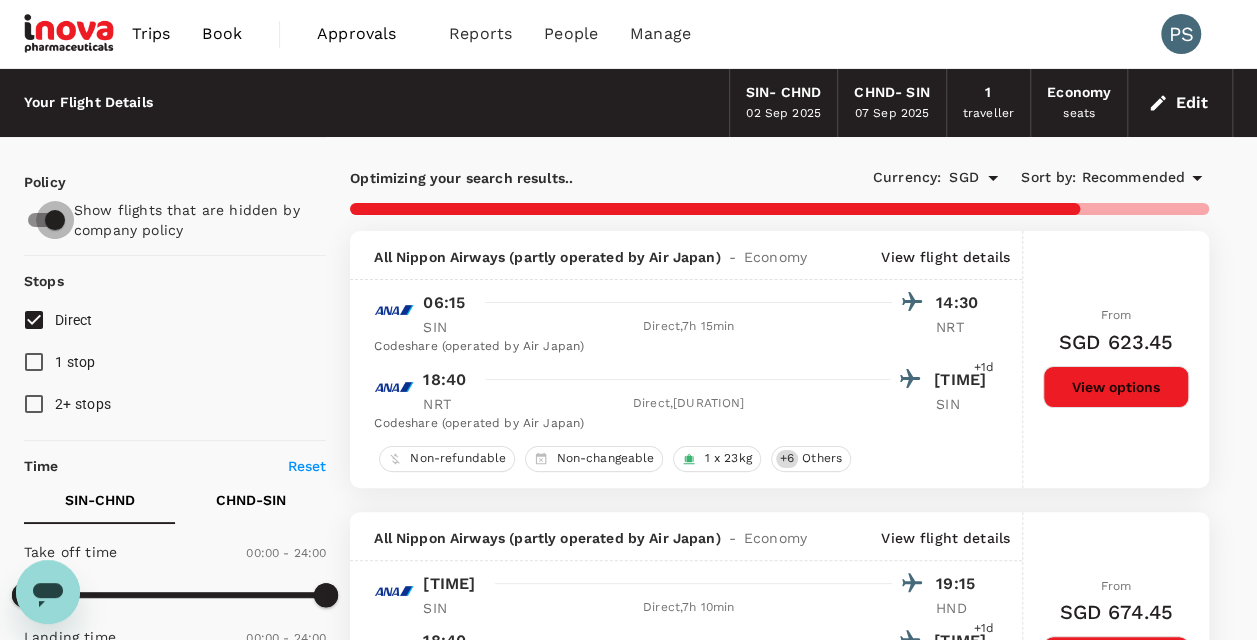 click at bounding box center (55, 220) 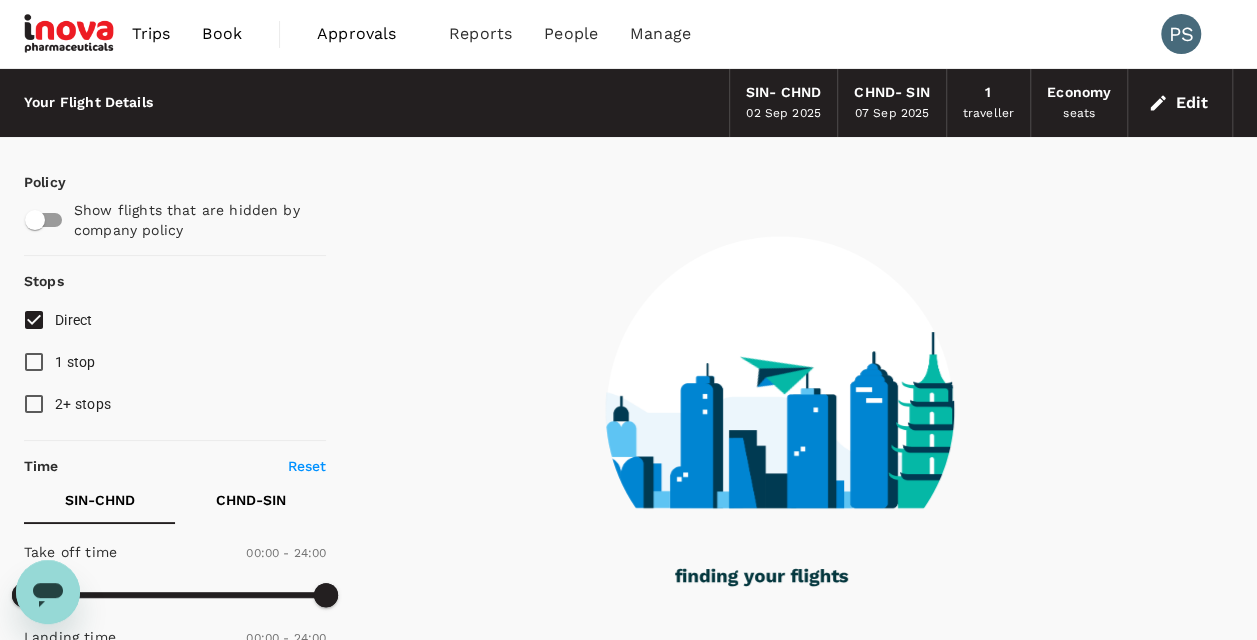 type on "1585" 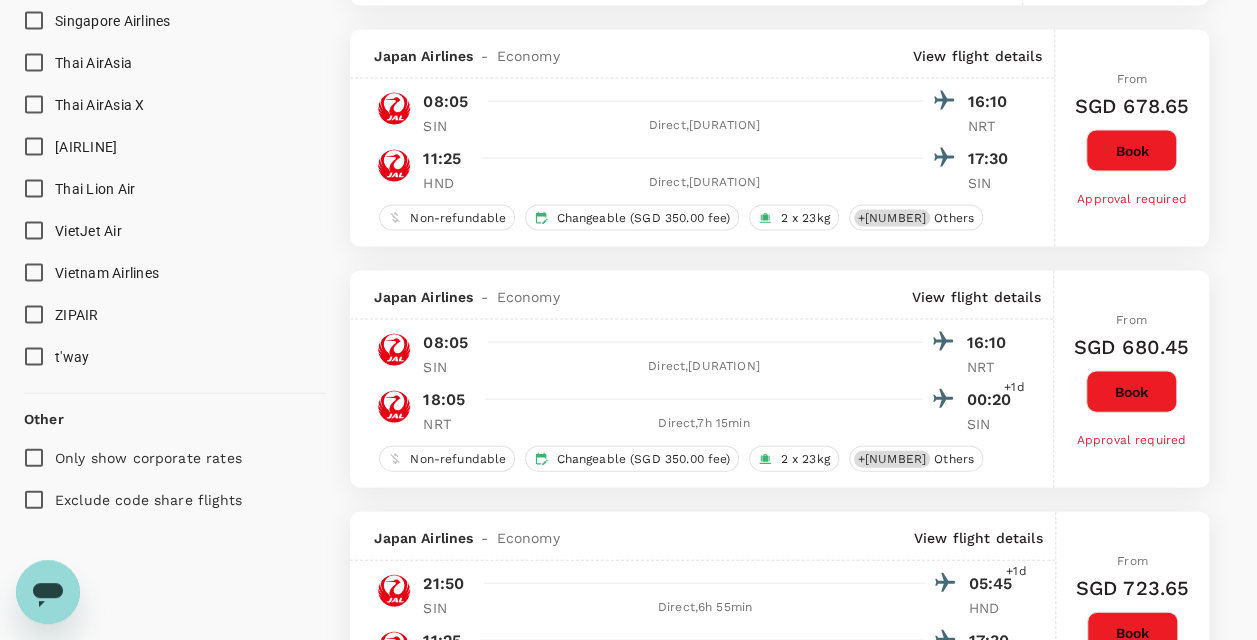 scroll, scrollTop: 2000, scrollLeft: 0, axis: vertical 